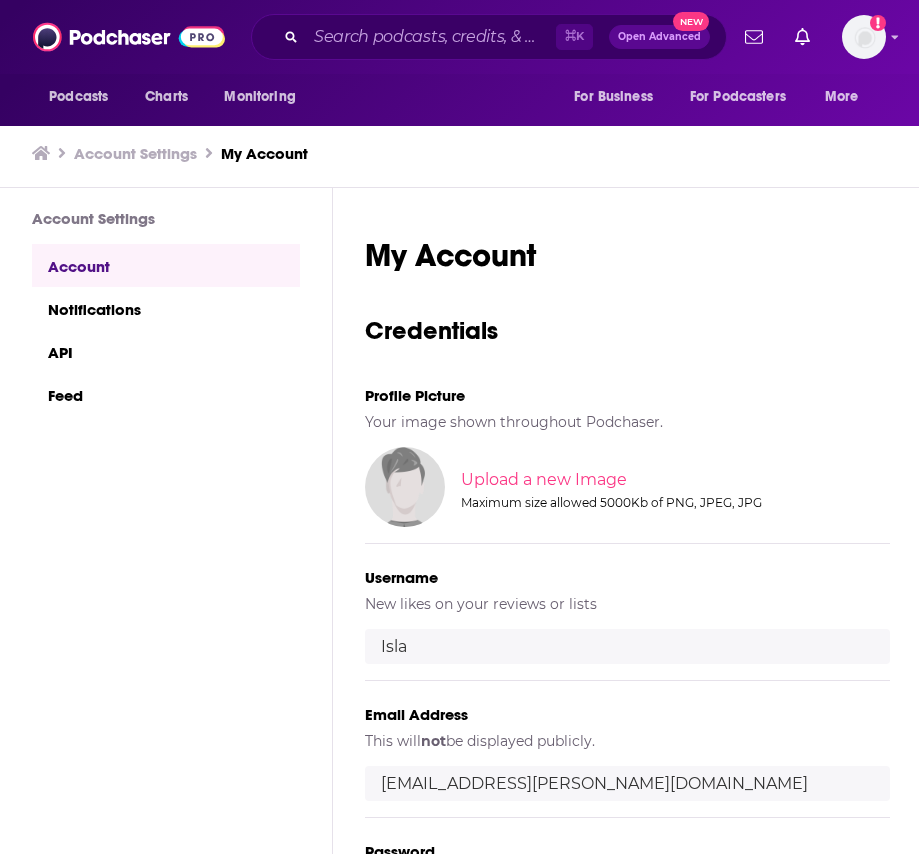 scroll, scrollTop: 0, scrollLeft: 0, axis: both 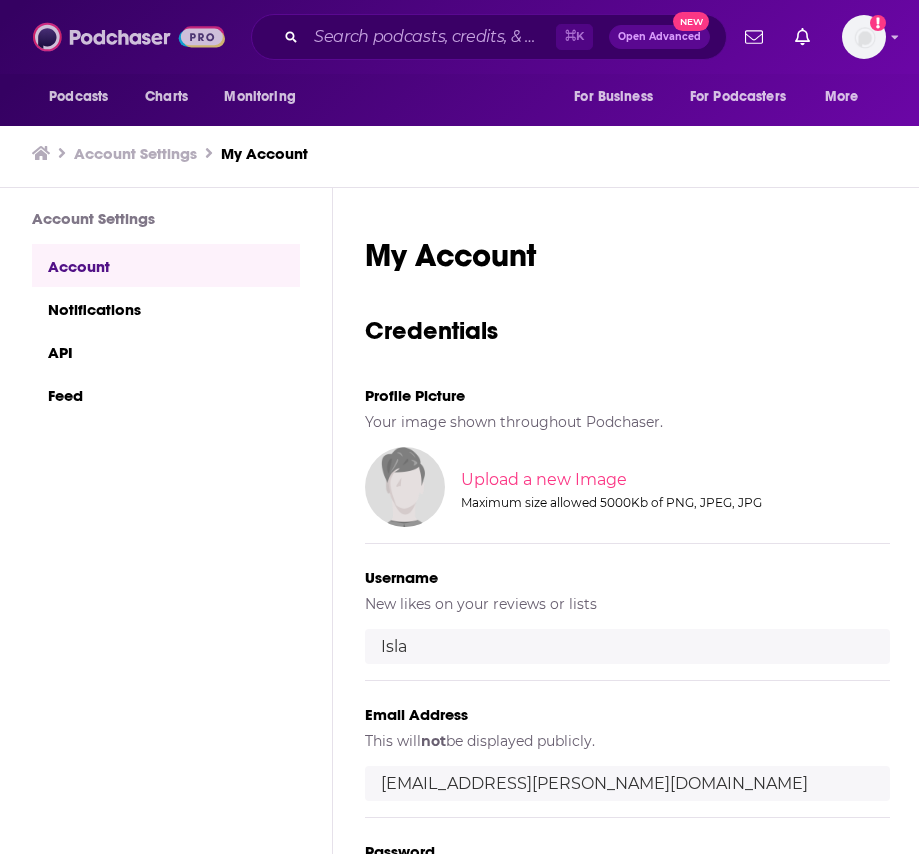 click at bounding box center (129, 37) 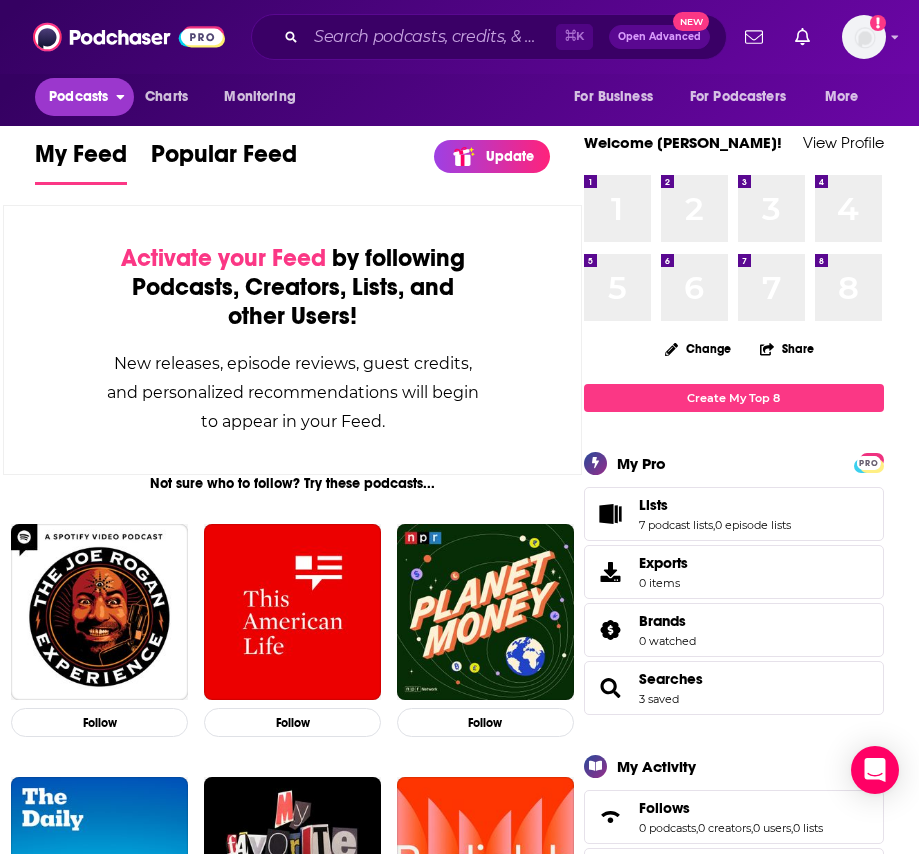 click on "Podcasts" at bounding box center [78, 97] 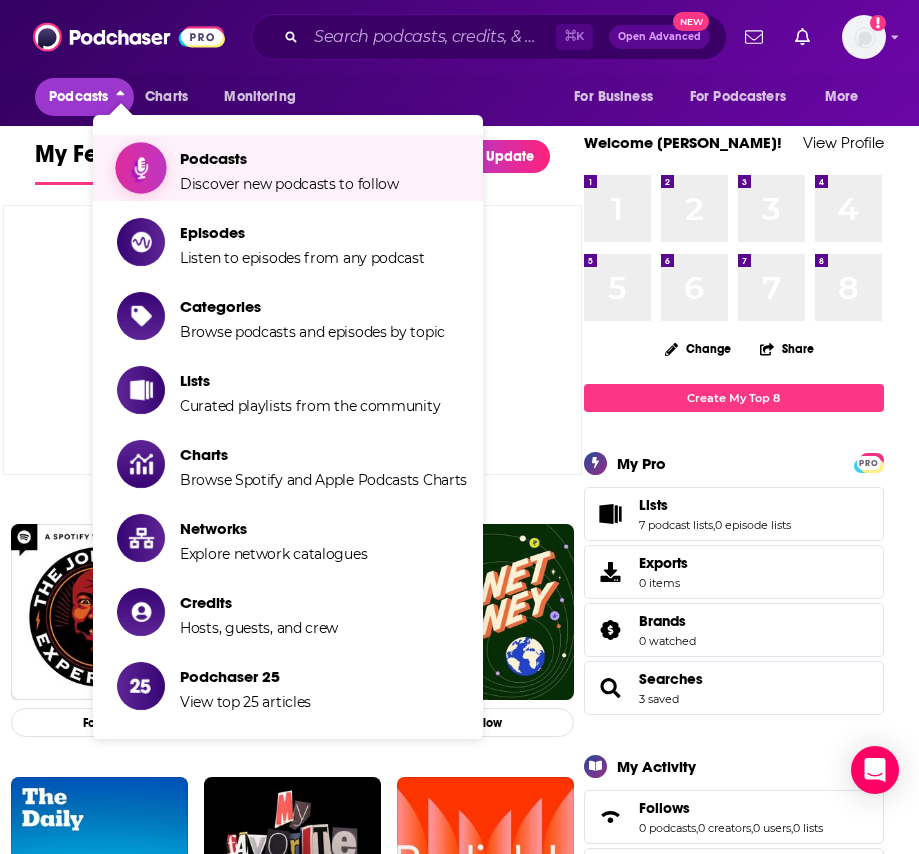 click on "Discover new podcasts to follow" at bounding box center (289, 184) 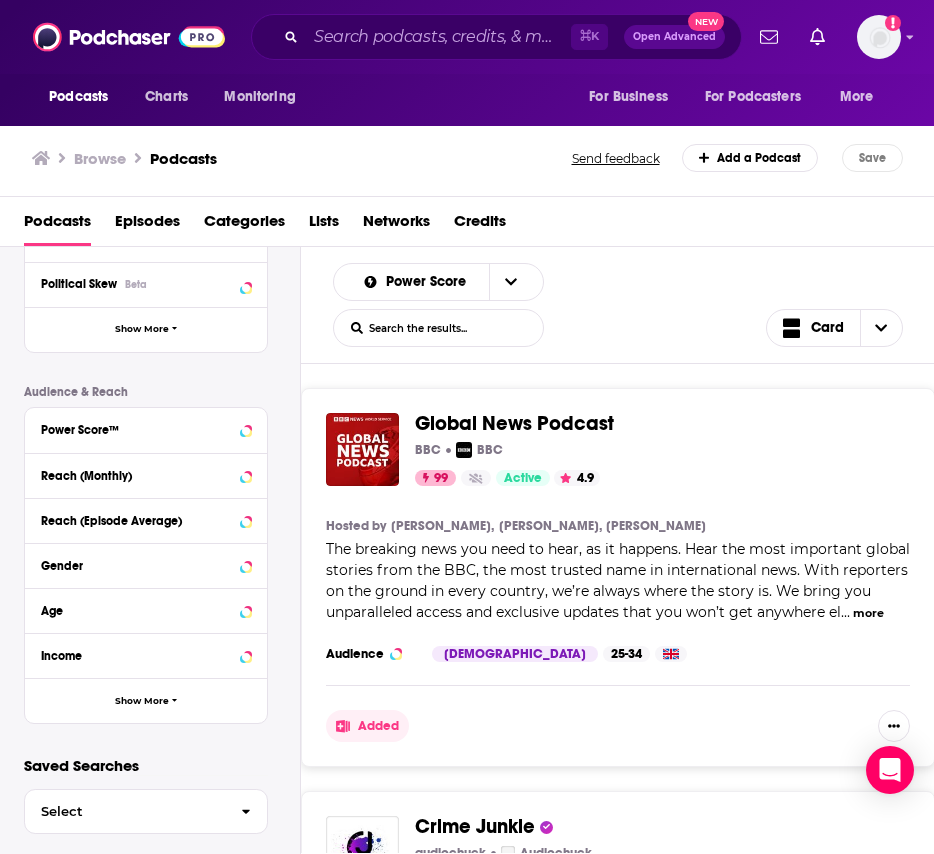 scroll, scrollTop: 406, scrollLeft: 0, axis: vertical 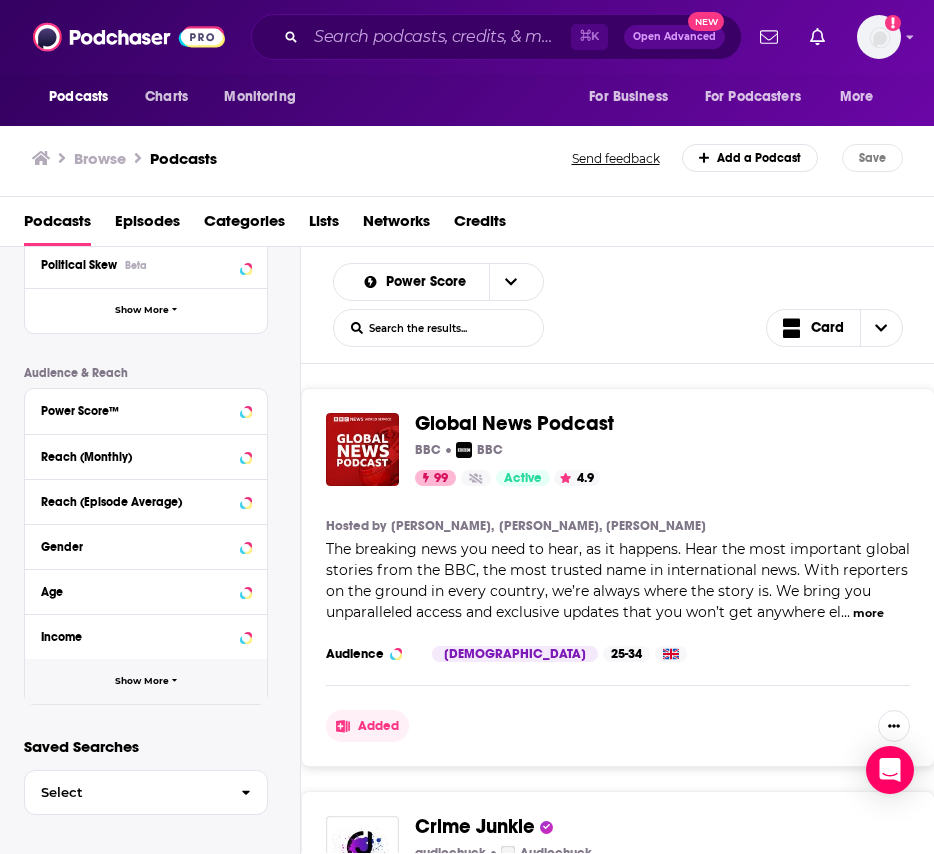 click on "Show More" at bounding box center [142, 681] 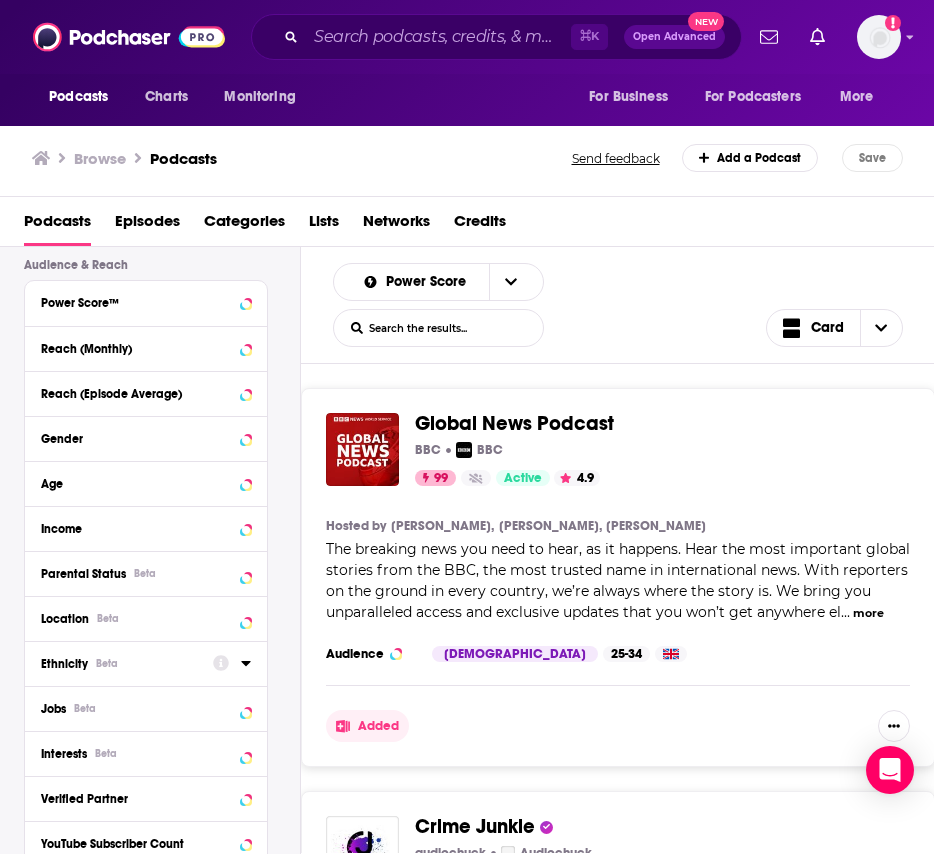 scroll, scrollTop: 583, scrollLeft: 0, axis: vertical 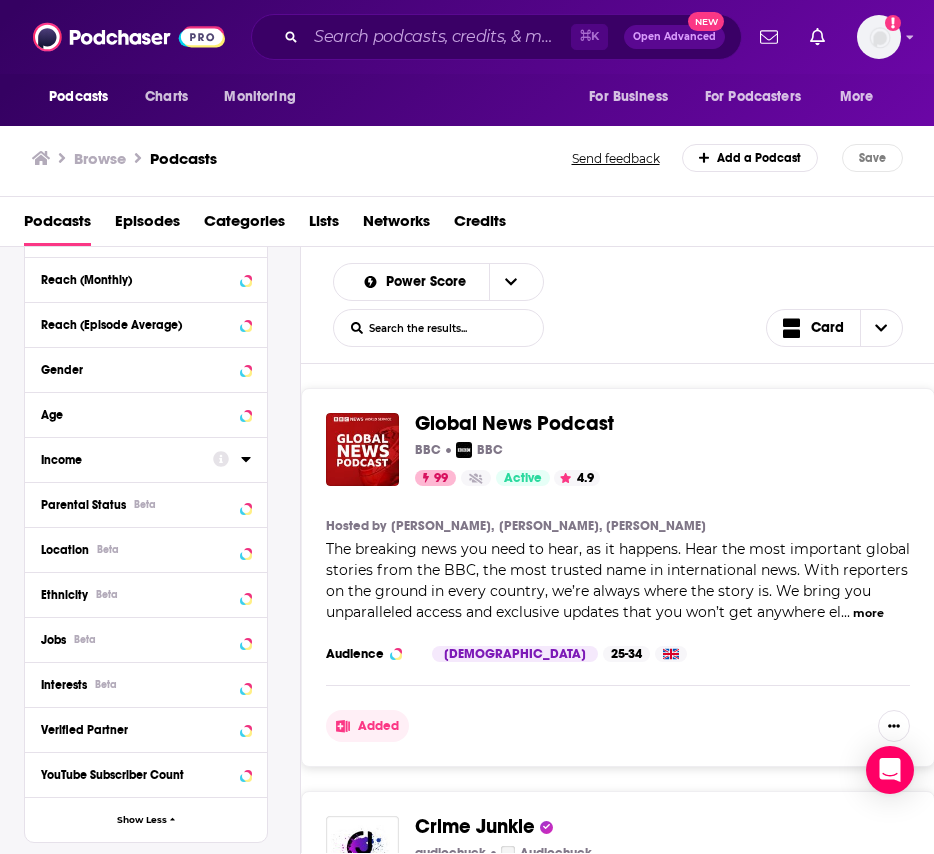 click 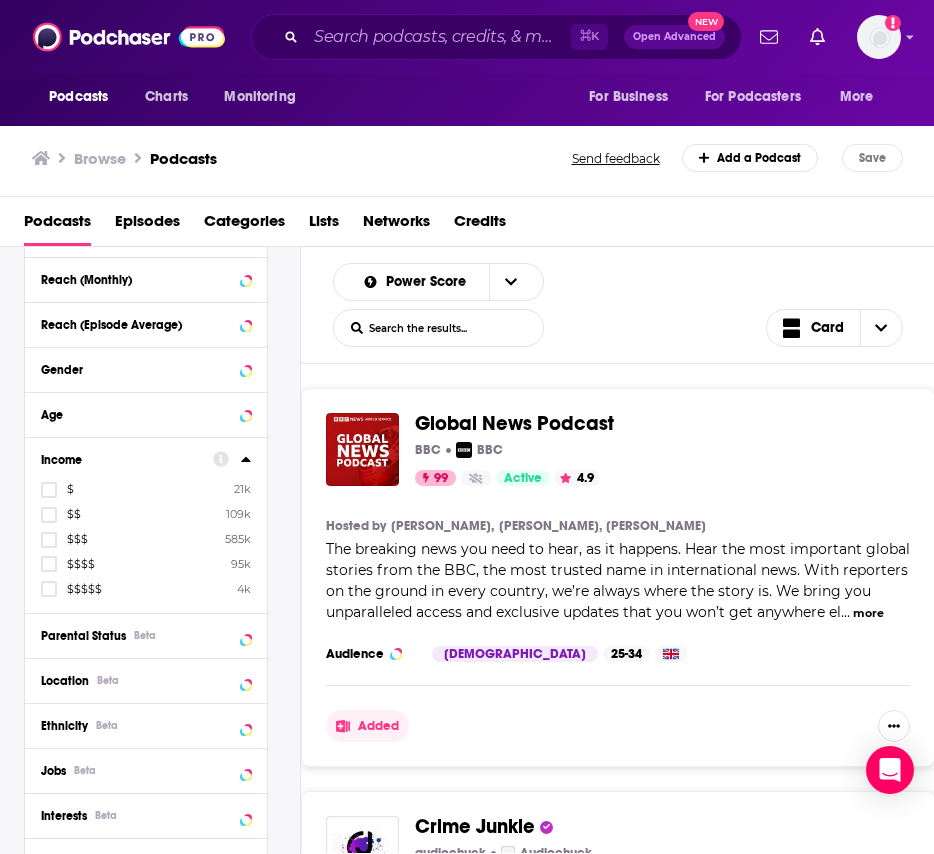 click on "$$$$$" at bounding box center [84, 589] 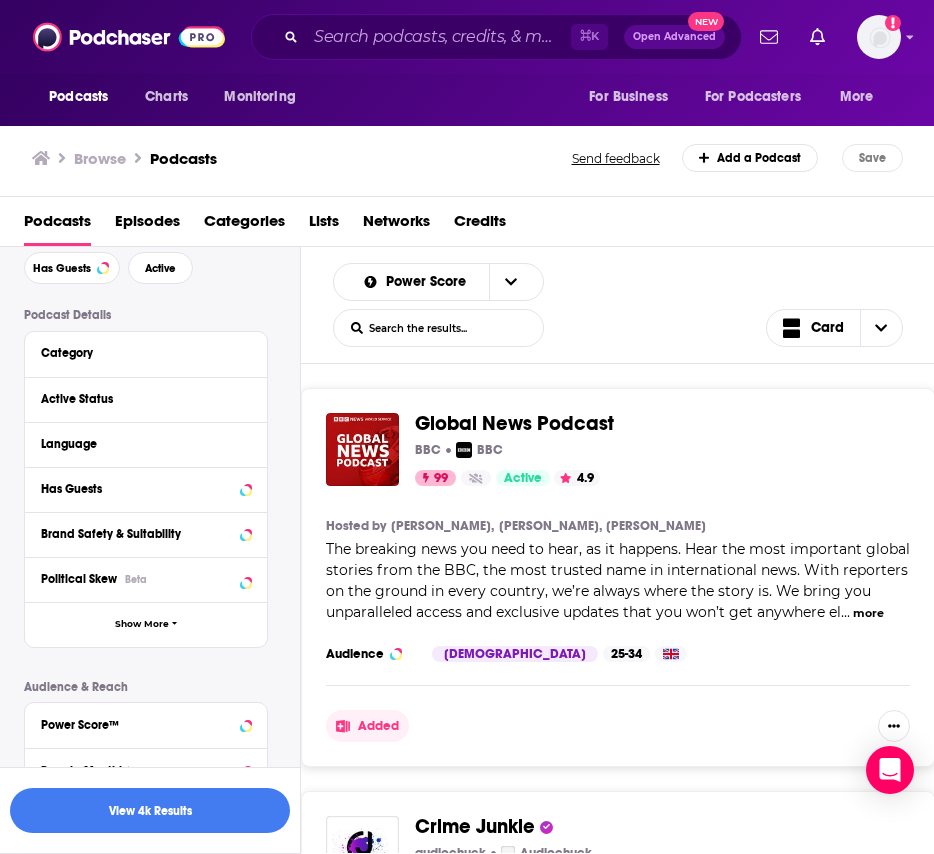 scroll, scrollTop: 45, scrollLeft: 0, axis: vertical 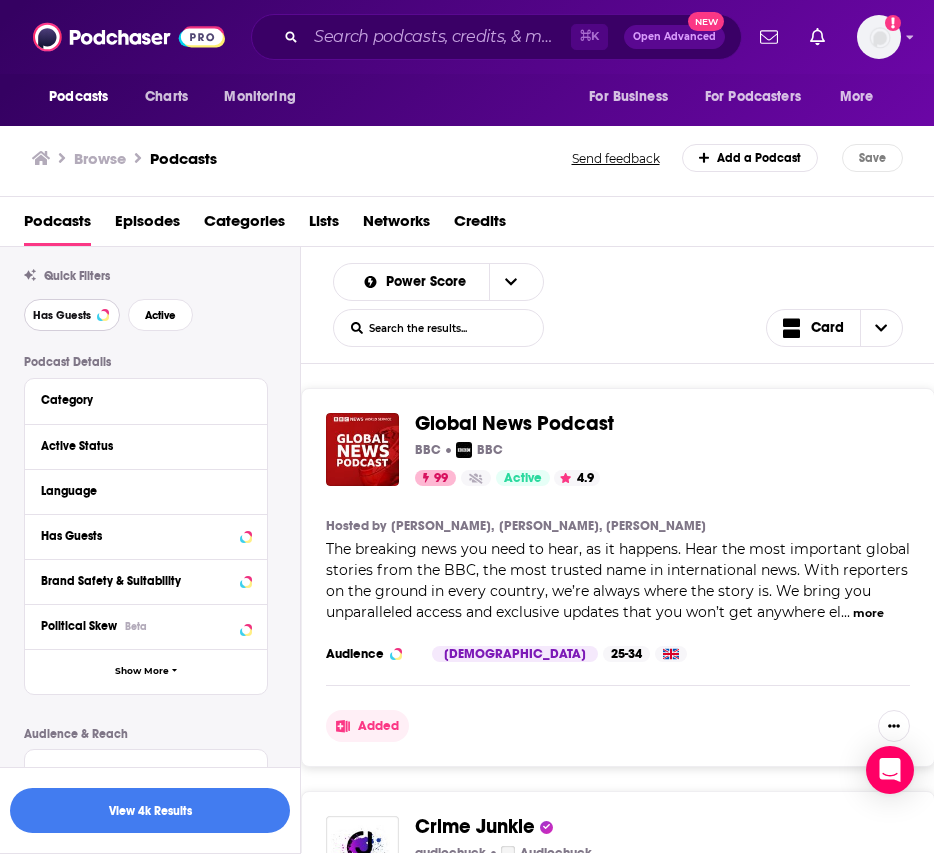 click on "Has Guests" at bounding box center [62, 315] 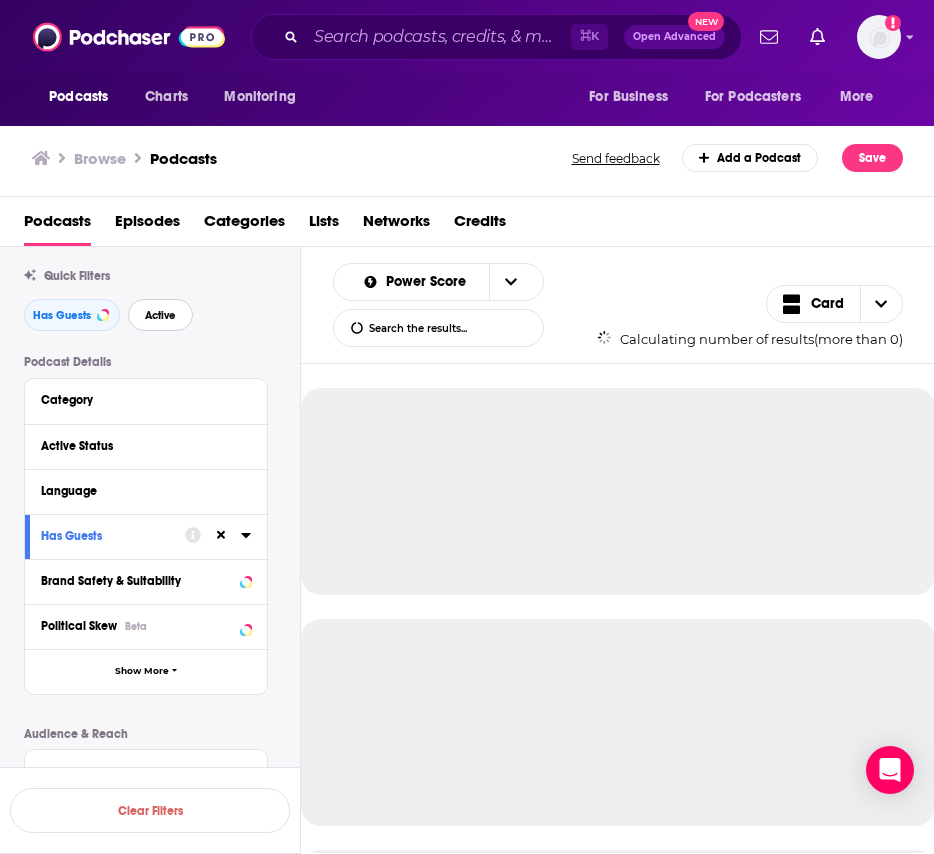 click on "Active" at bounding box center (160, 315) 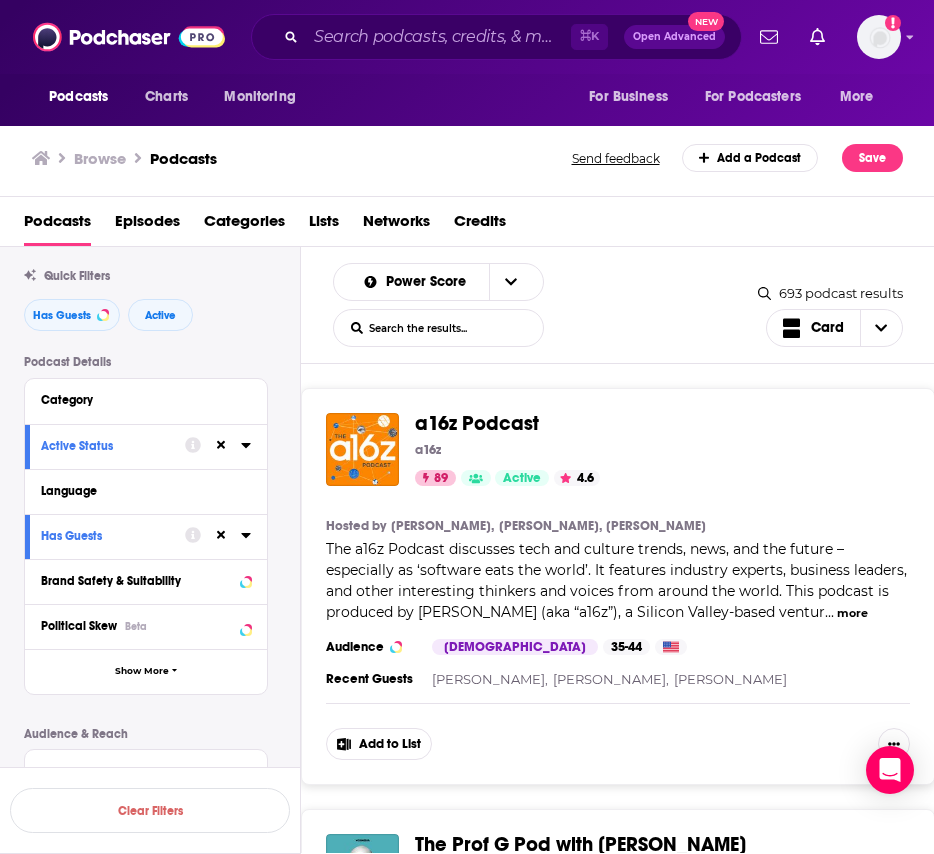 click on "more" at bounding box center [852, 613] 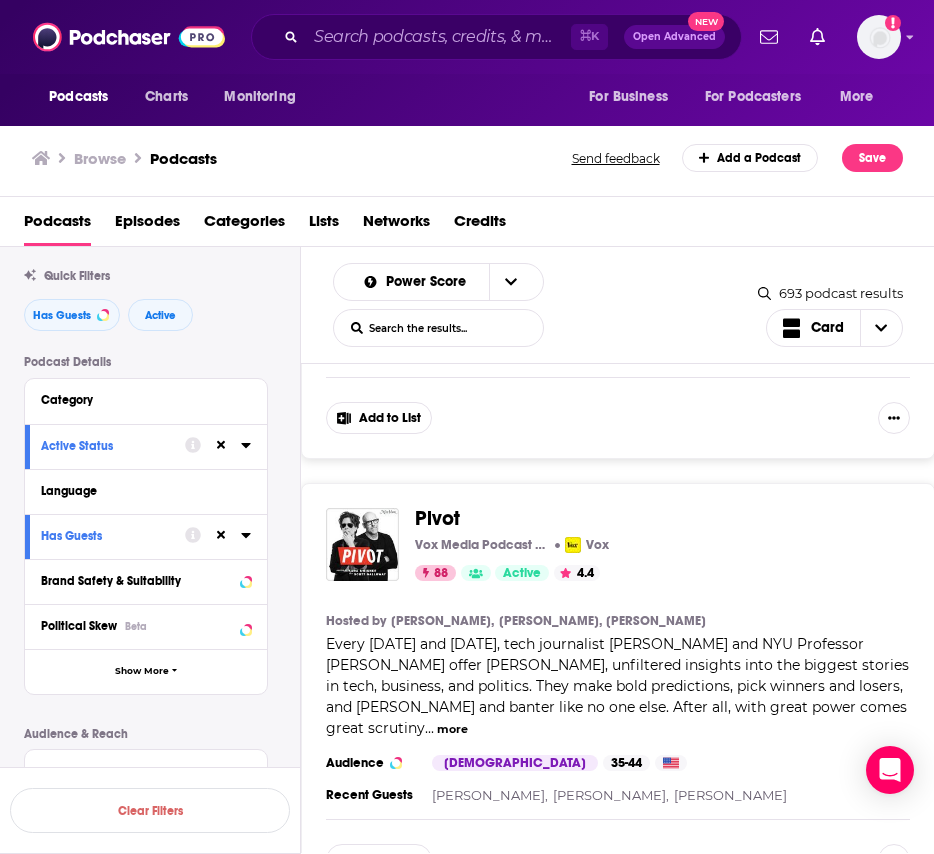 scroll, scrollTop: 1243, scrollLeft: 0, axis: vertical 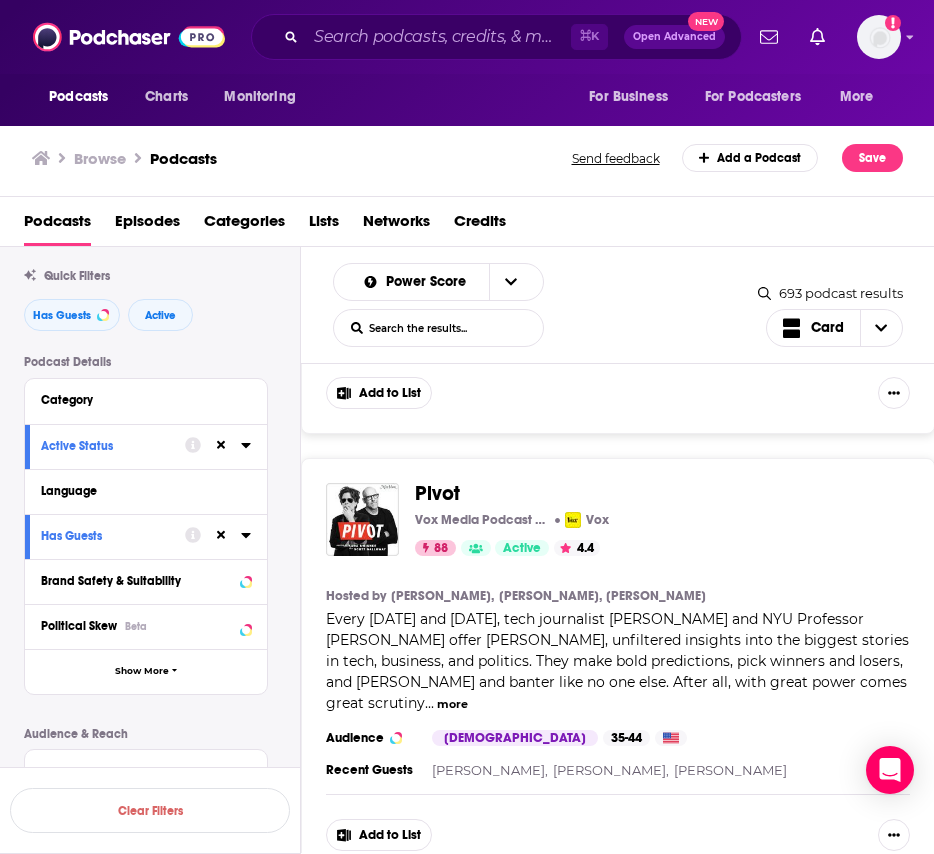 click on "more" at bounding box center (452, 704) 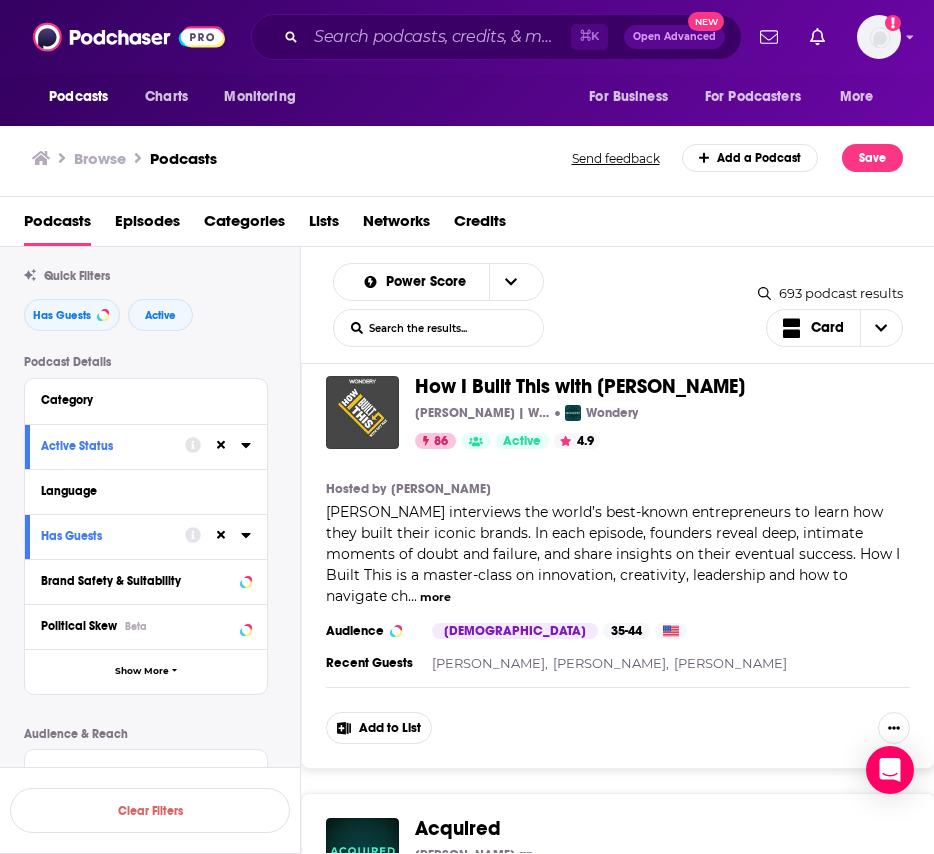 scroll, scrollTop: 1786, scrollLeft: 0, axis: vertical 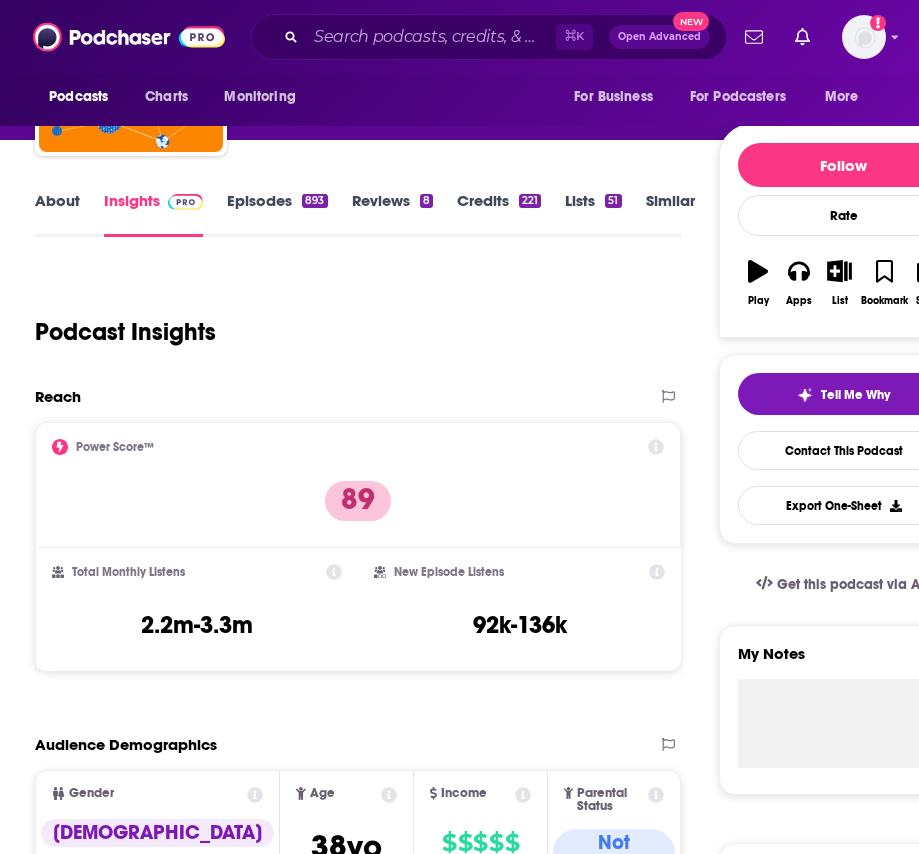 click on "Episodes 893" at bounding box center (277, 214) 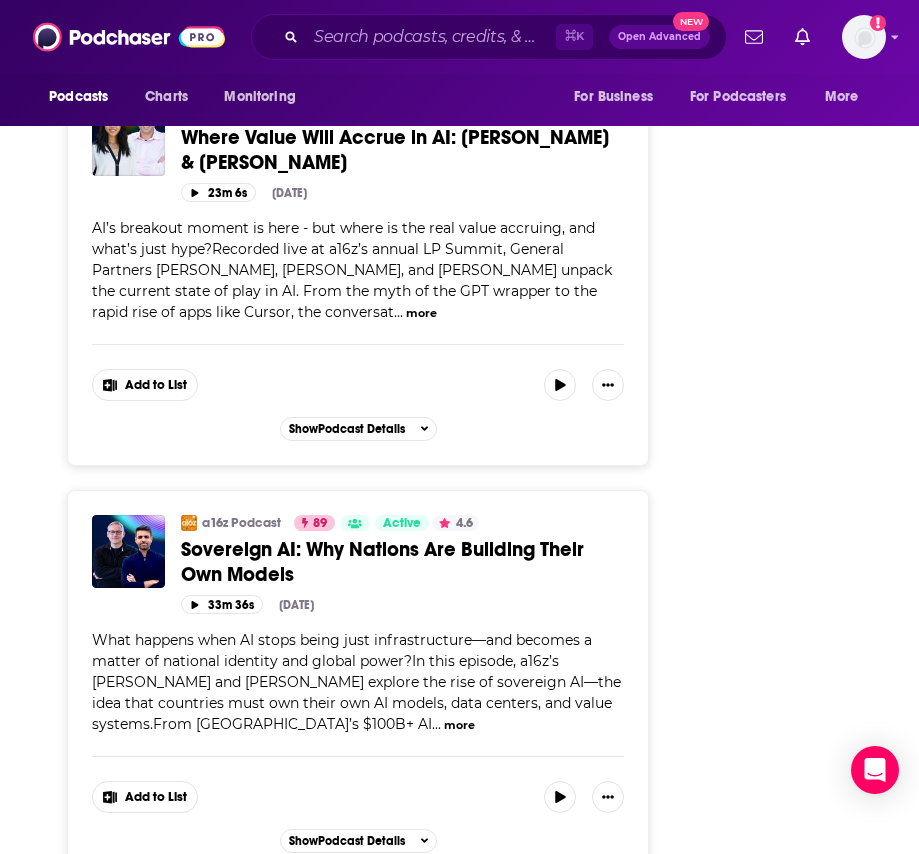 scroll, scrollTop: 10171, scrollLeft: 0, axis: vertical 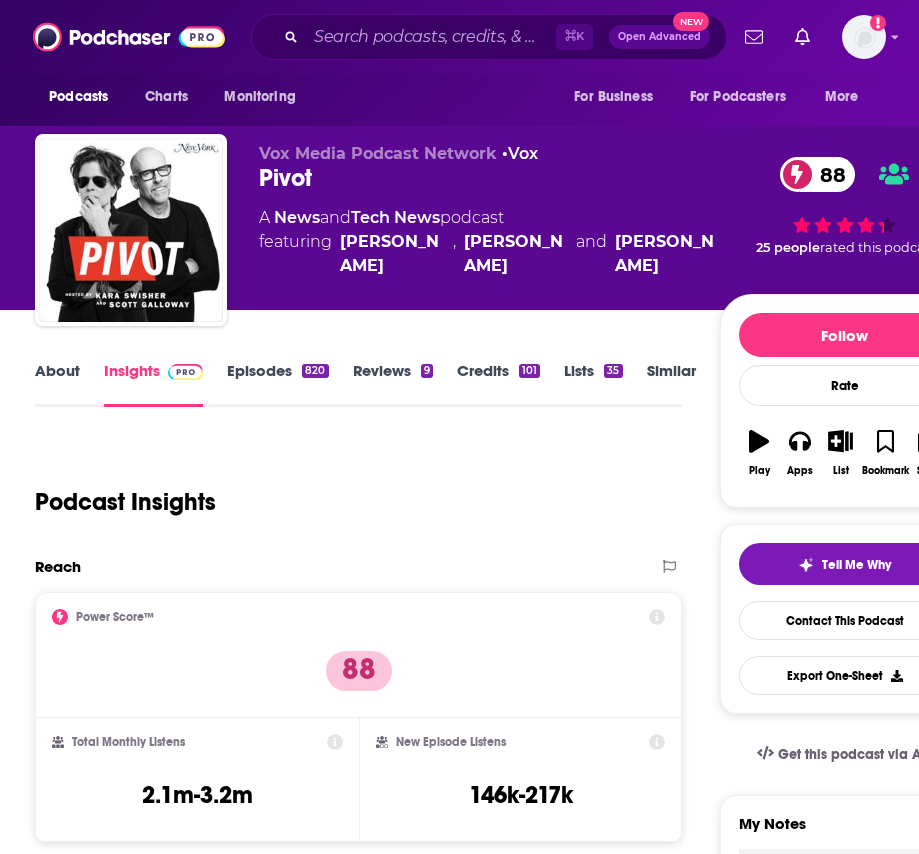 click on "Episodes 820" at bounding box center [277, 384] 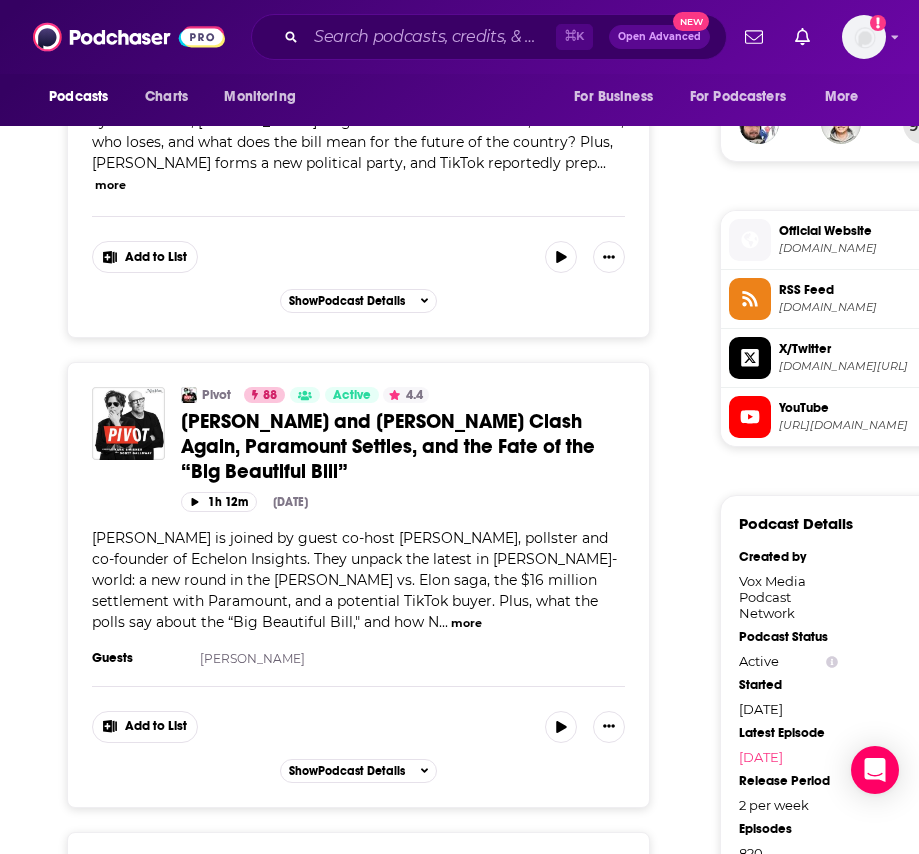 scroll, scrollTop: 1842, scrollLeft: 0, axis: vertical 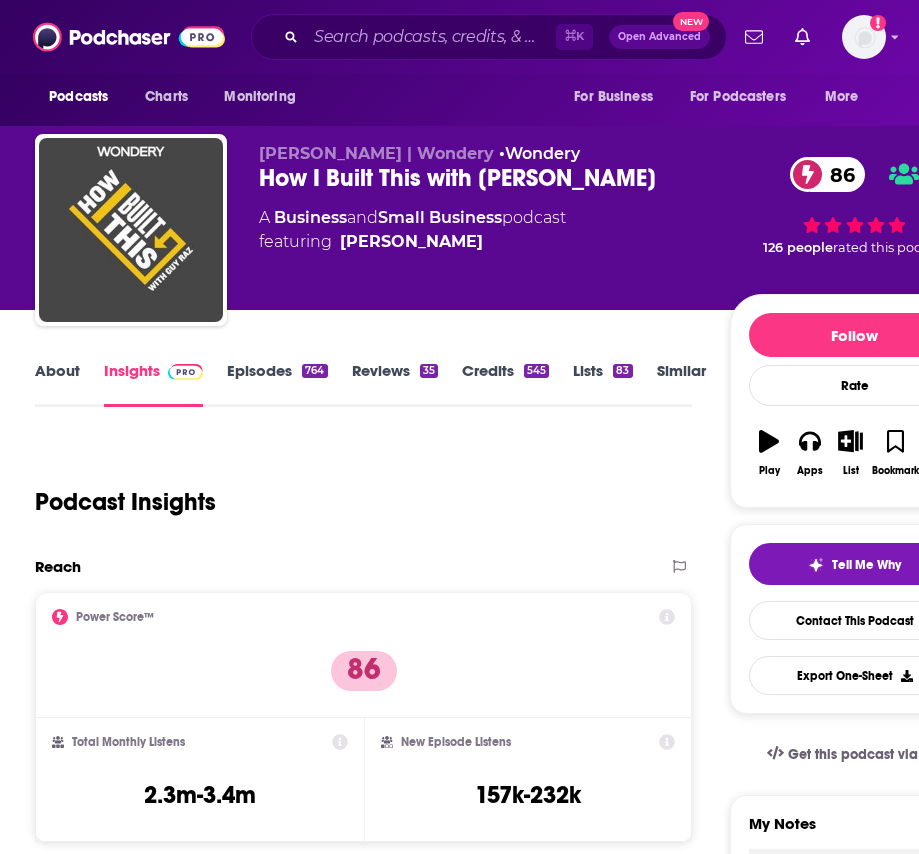 click on "Episodes 764" at bounding box center [277, 384] 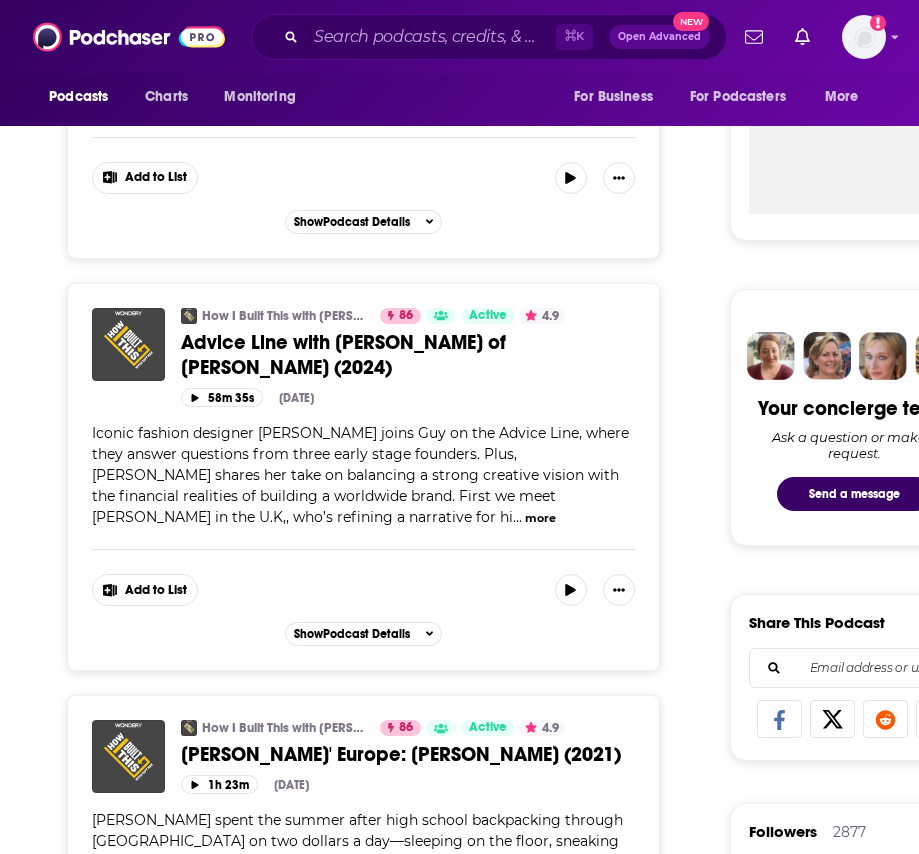 scroll, scrollTop: 791, scrollLeft: 0, axis: vertical 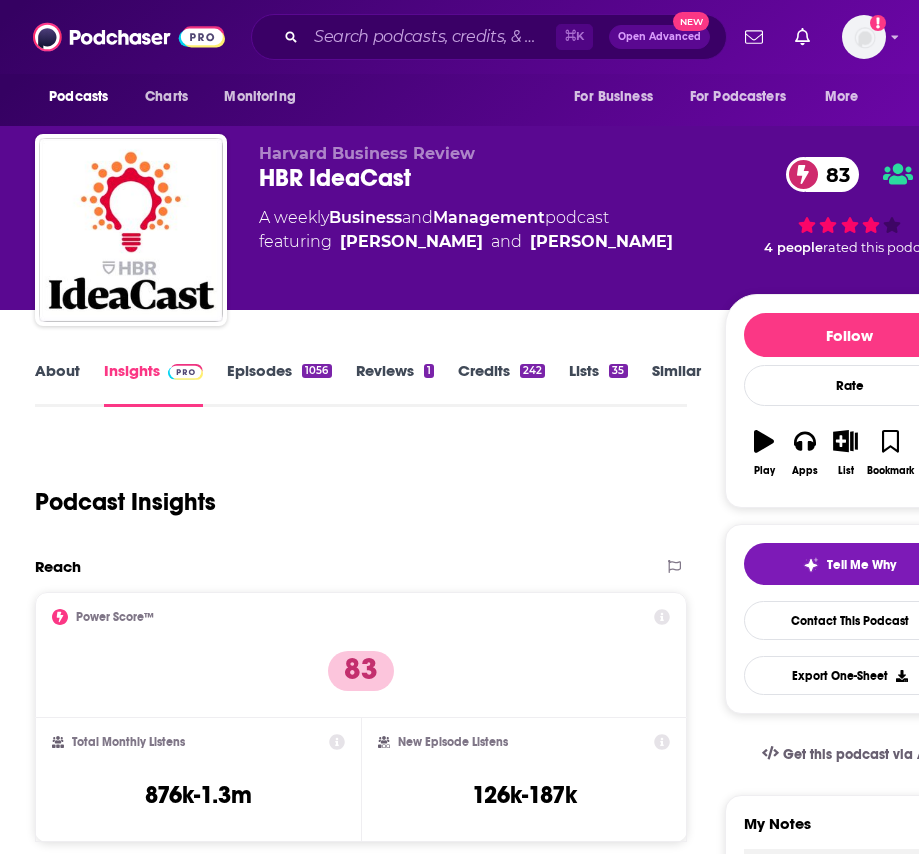 click on "About" at bounding box center [57, 384] 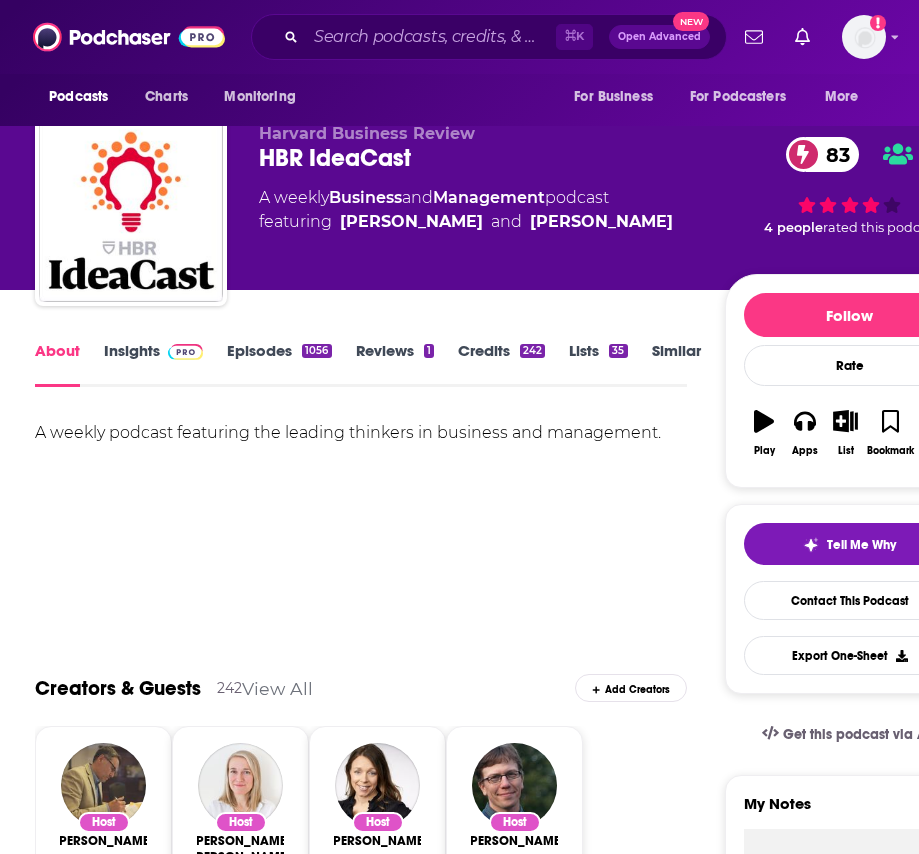 scroll, scrollTop: 1, scrollLeft: 0, axis: vertical 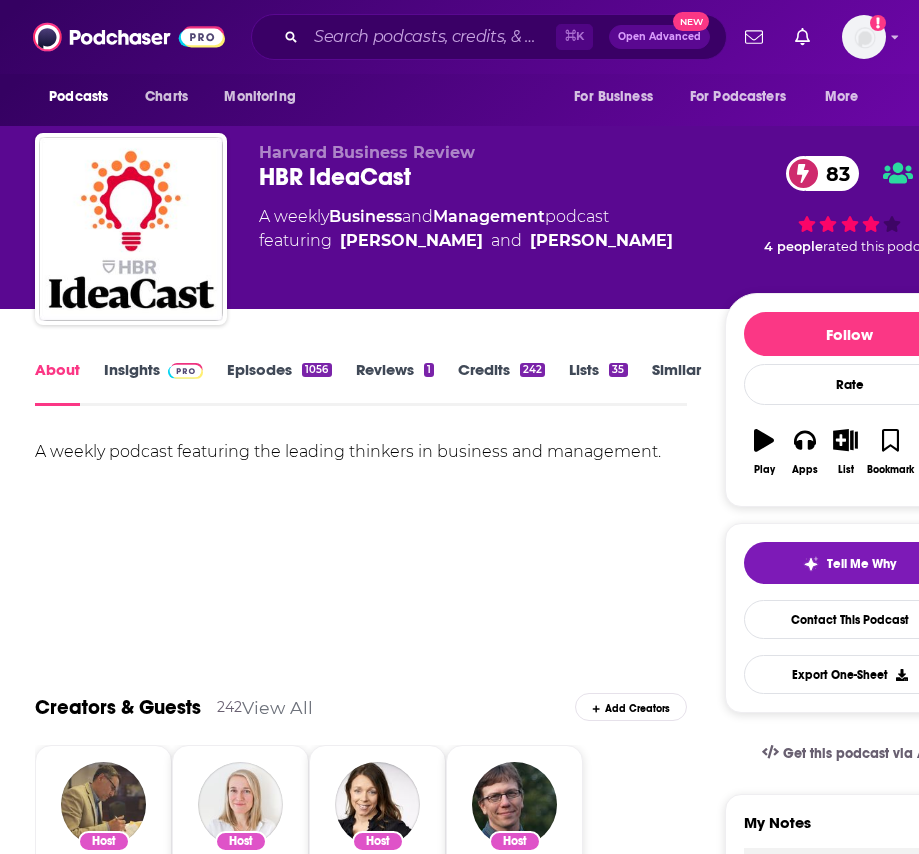 click on "Episodes 1056" at bounding box center [279, 383] 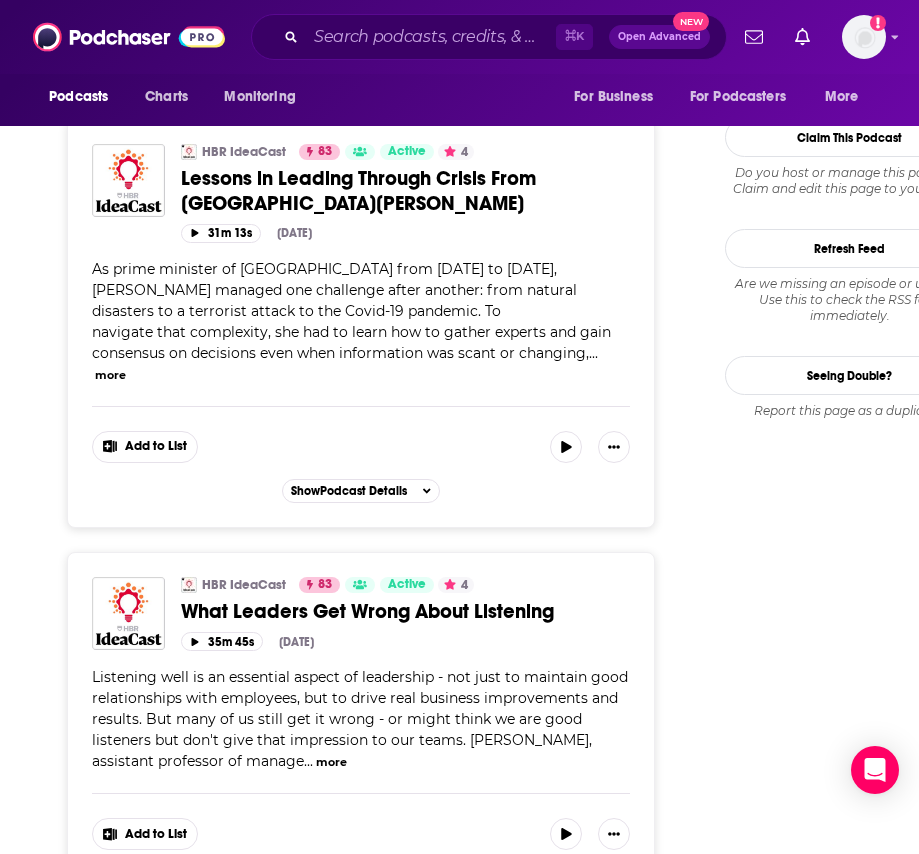 scroll, scrollTop: 2646, scrollLeft: 0, axis: vertical 